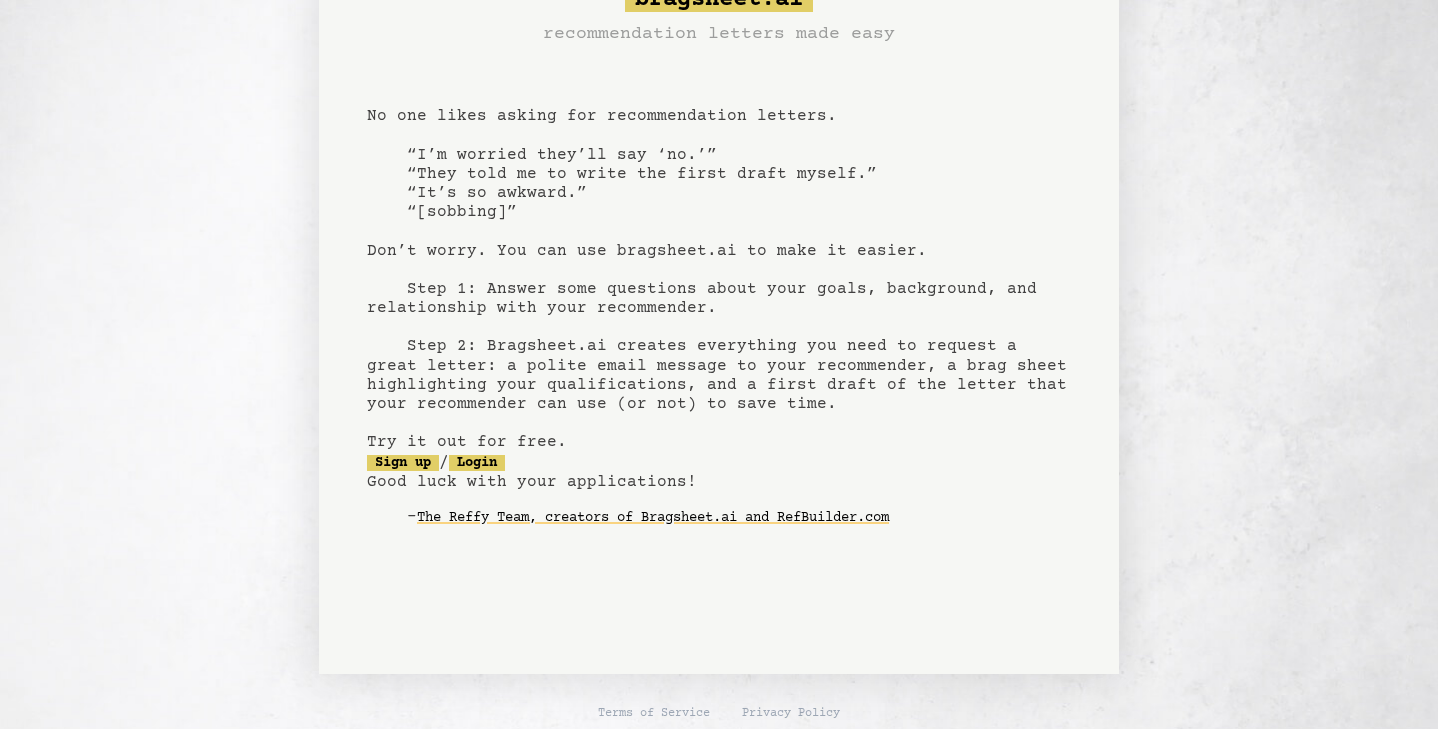 scroll, scrollTop: 85, scrollLeft: 0, axis: vertical 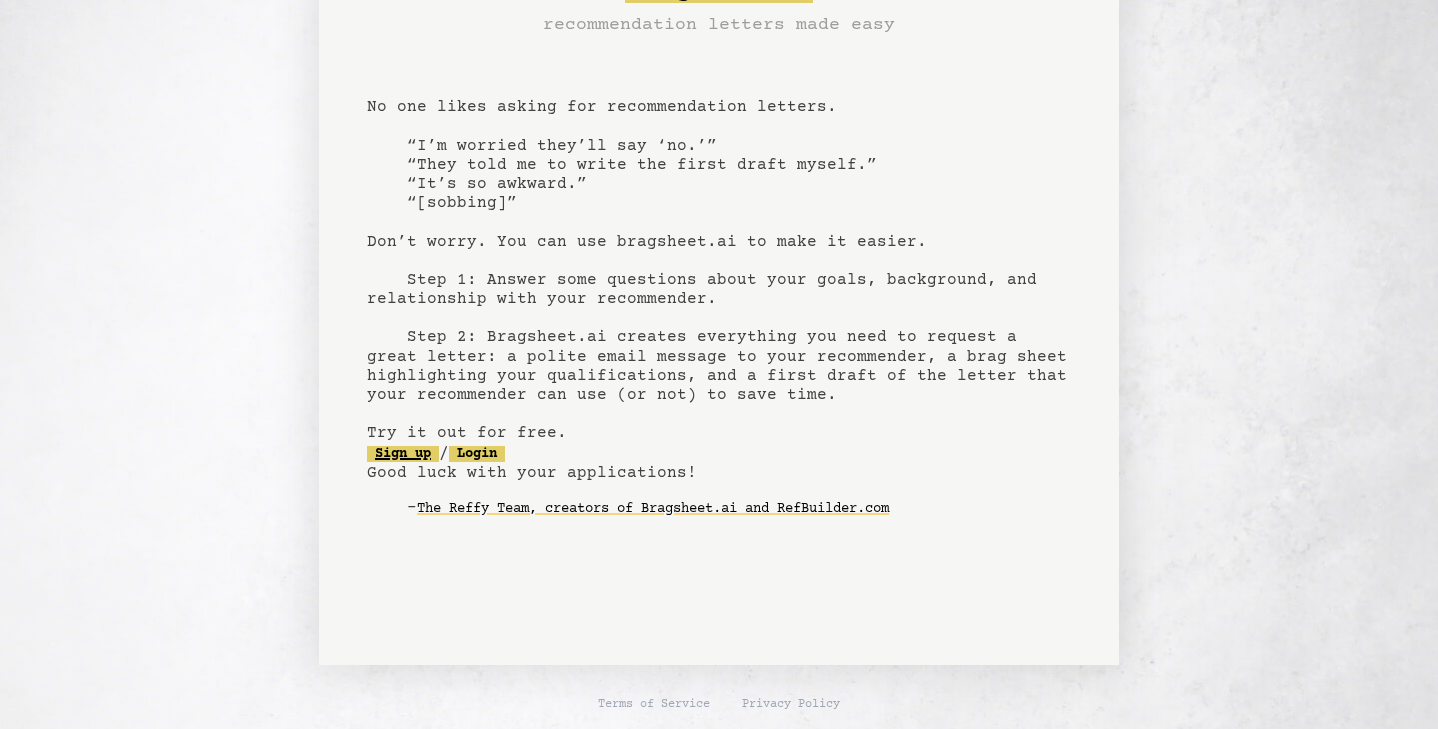 click on "Sign up" at bounding box center (403, 454) 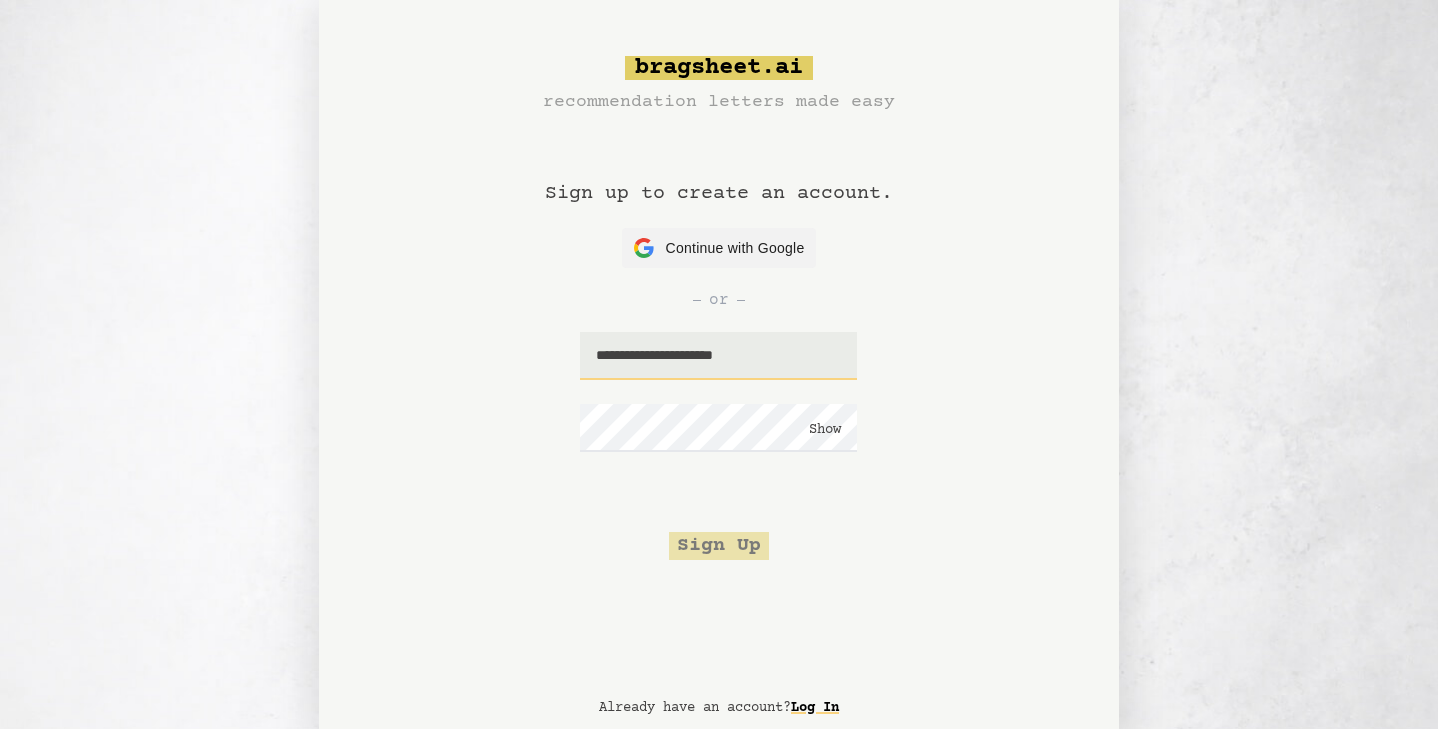 type on "**********" 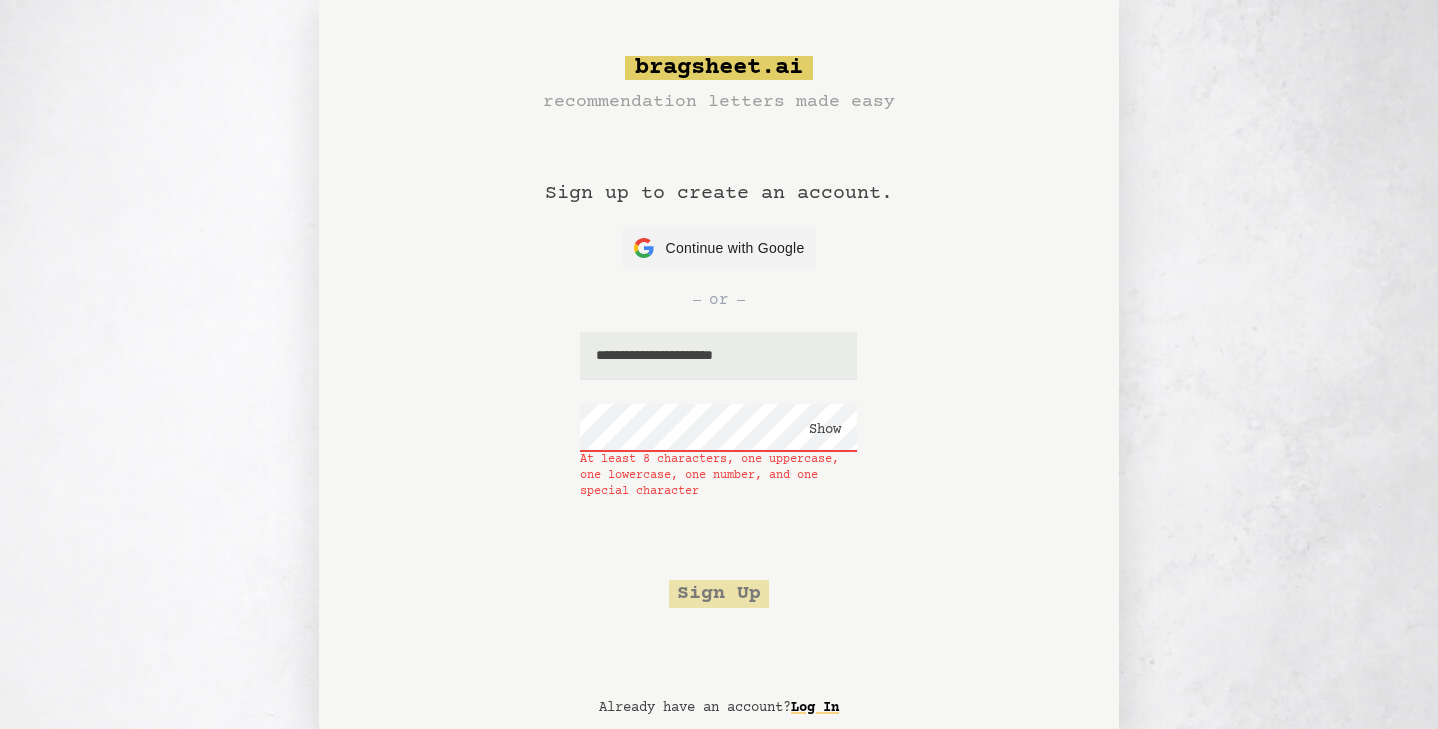 click on "**********" 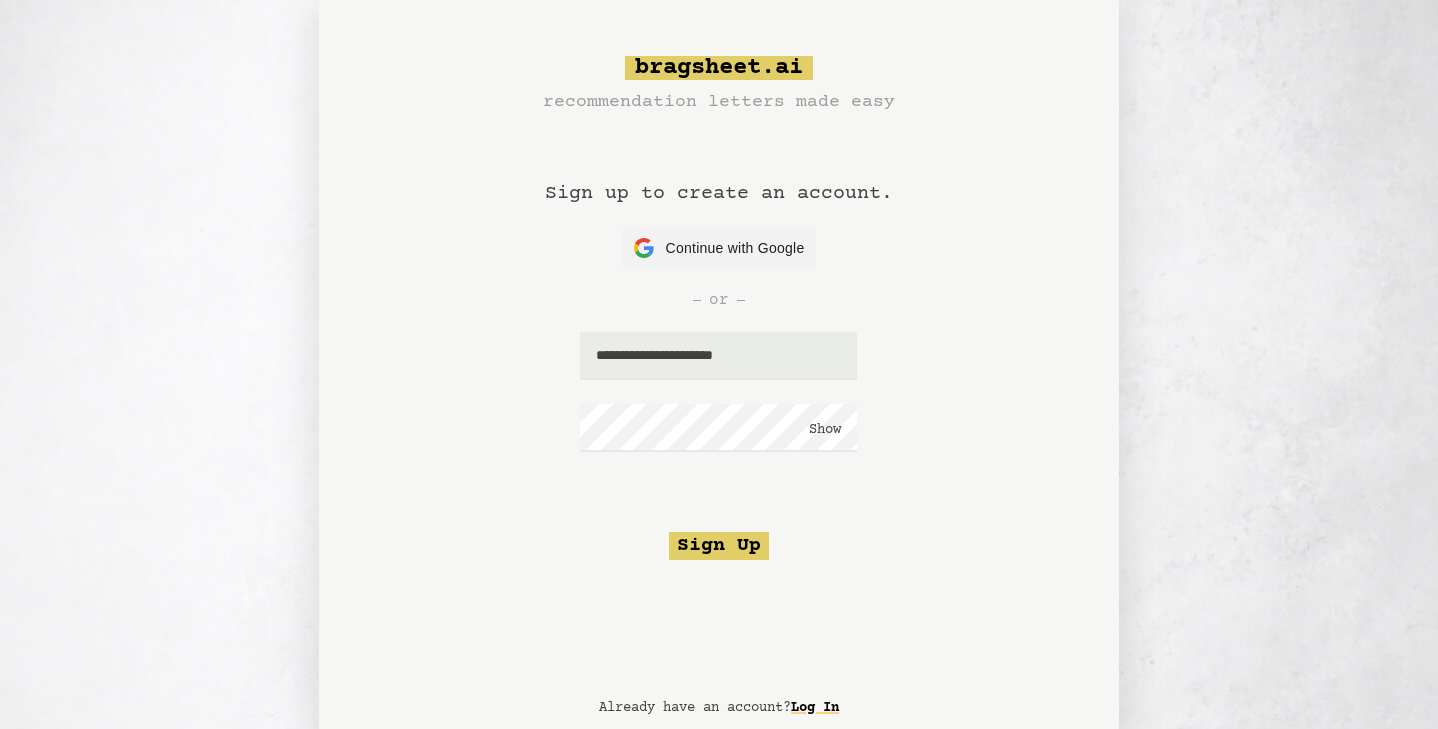 click on "Sign Up" at bounding box center (719, 546) 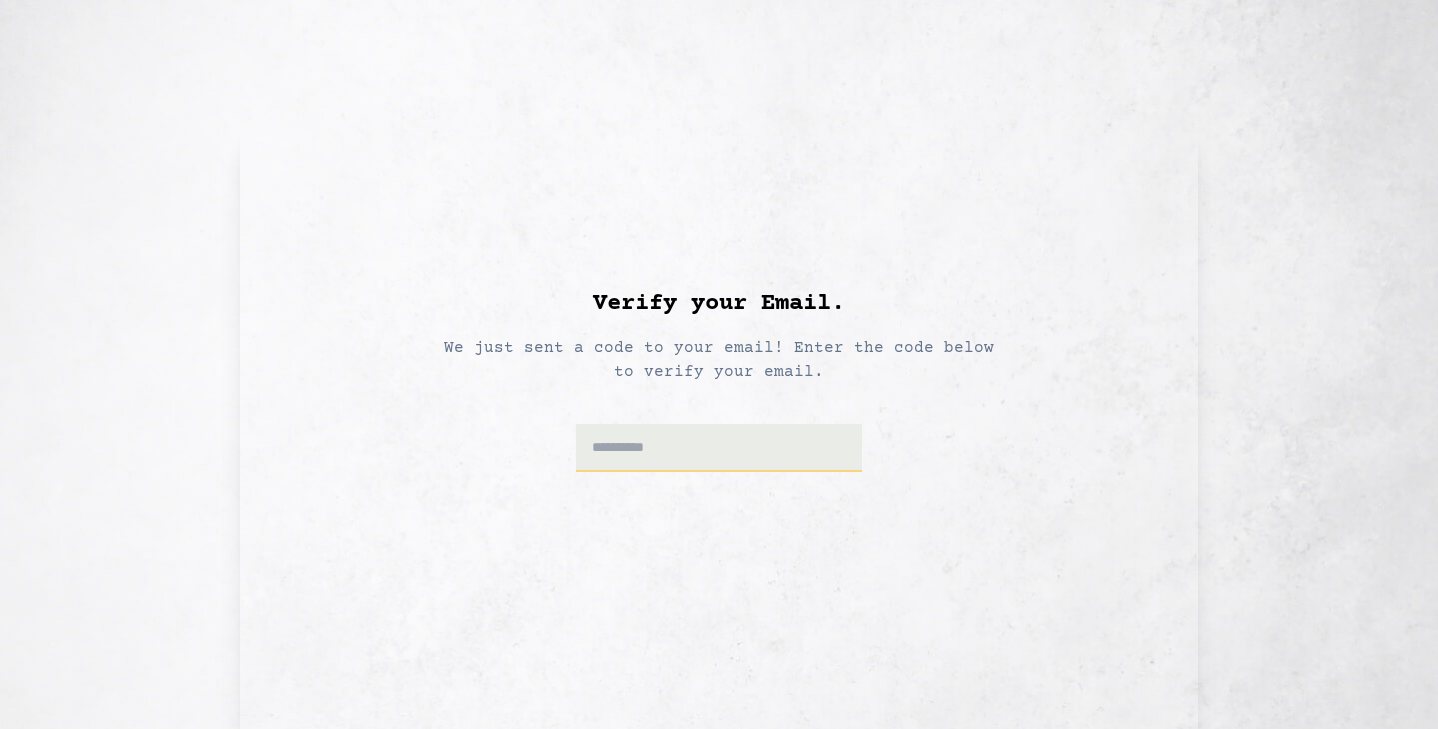 click at bounding box center (719, 448) 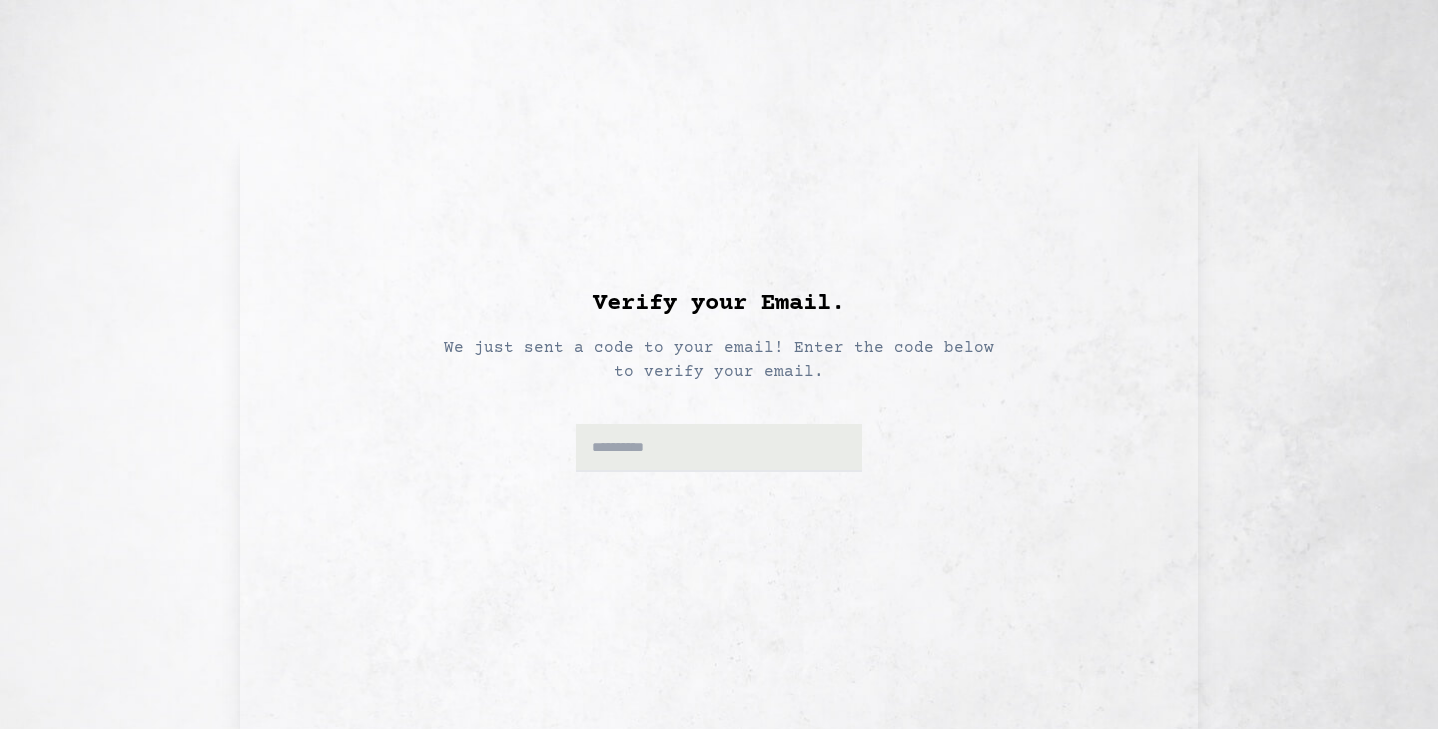 click on "Verify your Email.   We just sent a code to your email! Enter the code below to
verify your email." at bounding box center [719, 428] 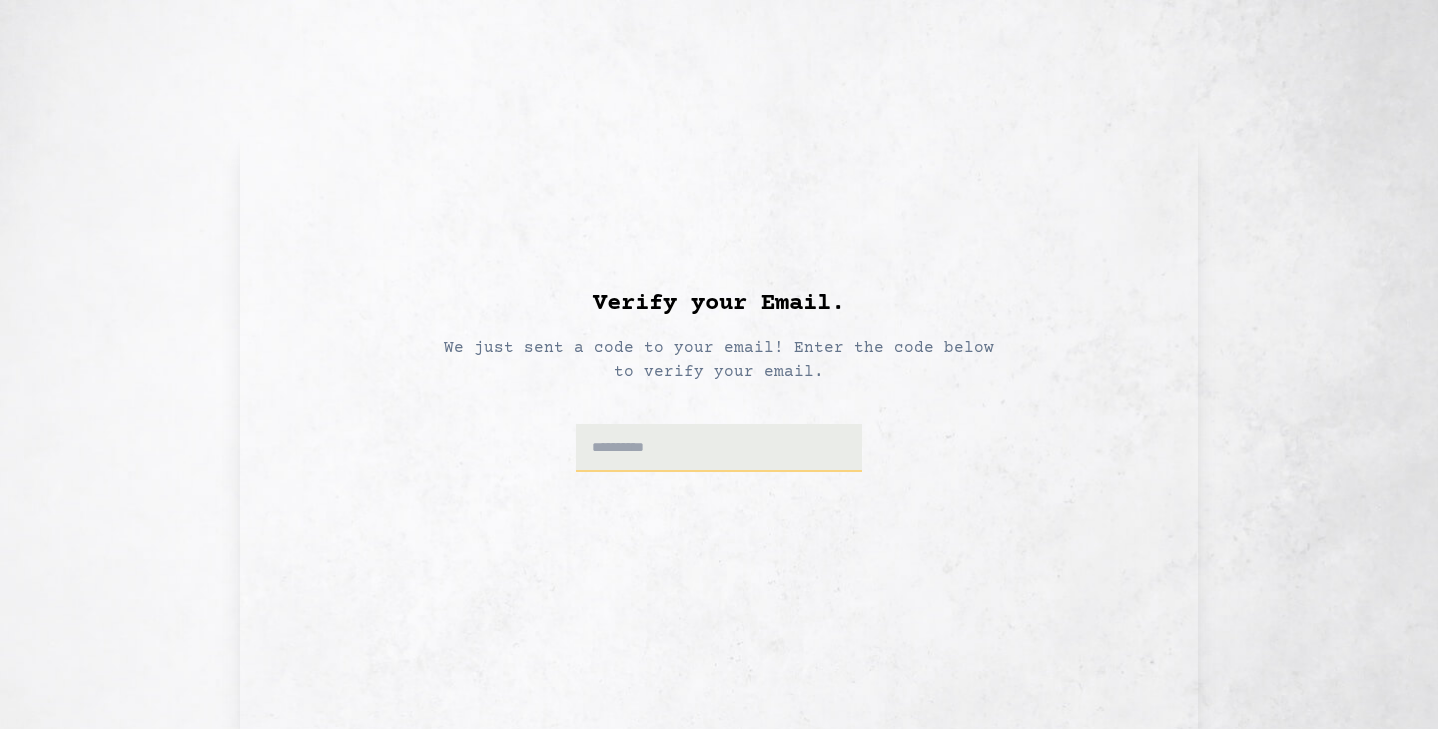 click at bounding box center [719, 448] 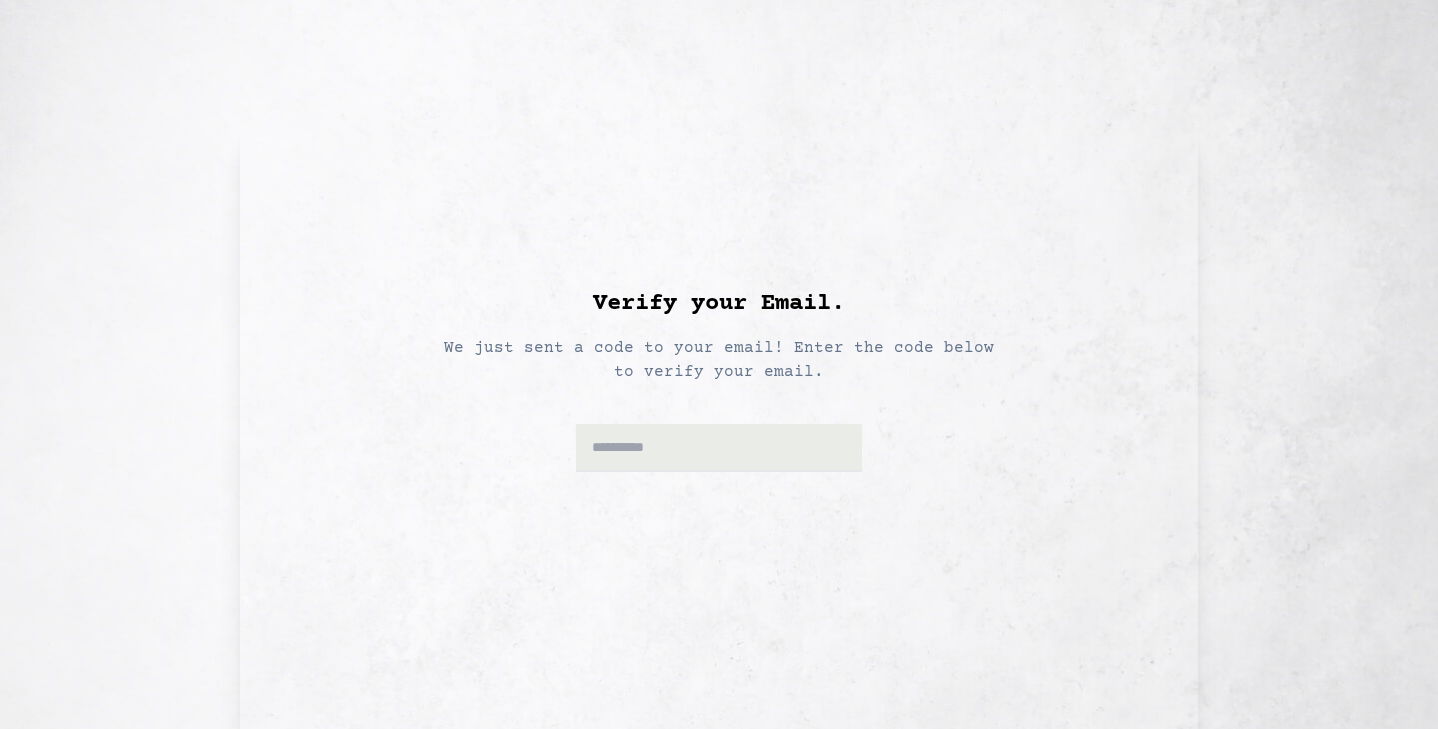 click on "We just sent a code to your email! Enter the code below to
verify your email." at bounding box center [719, 352] 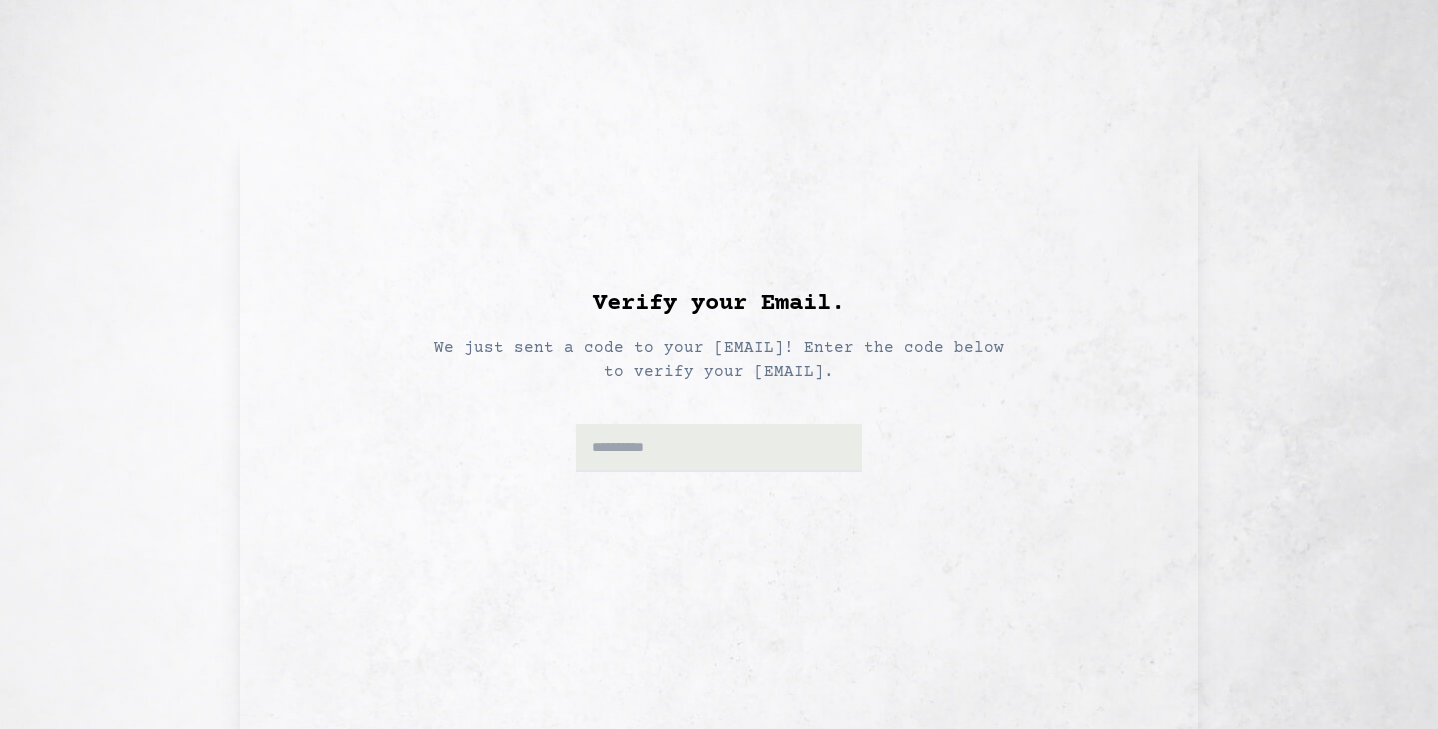 scroll, scrollTop: 0, scrollLeft: 0, axis: both 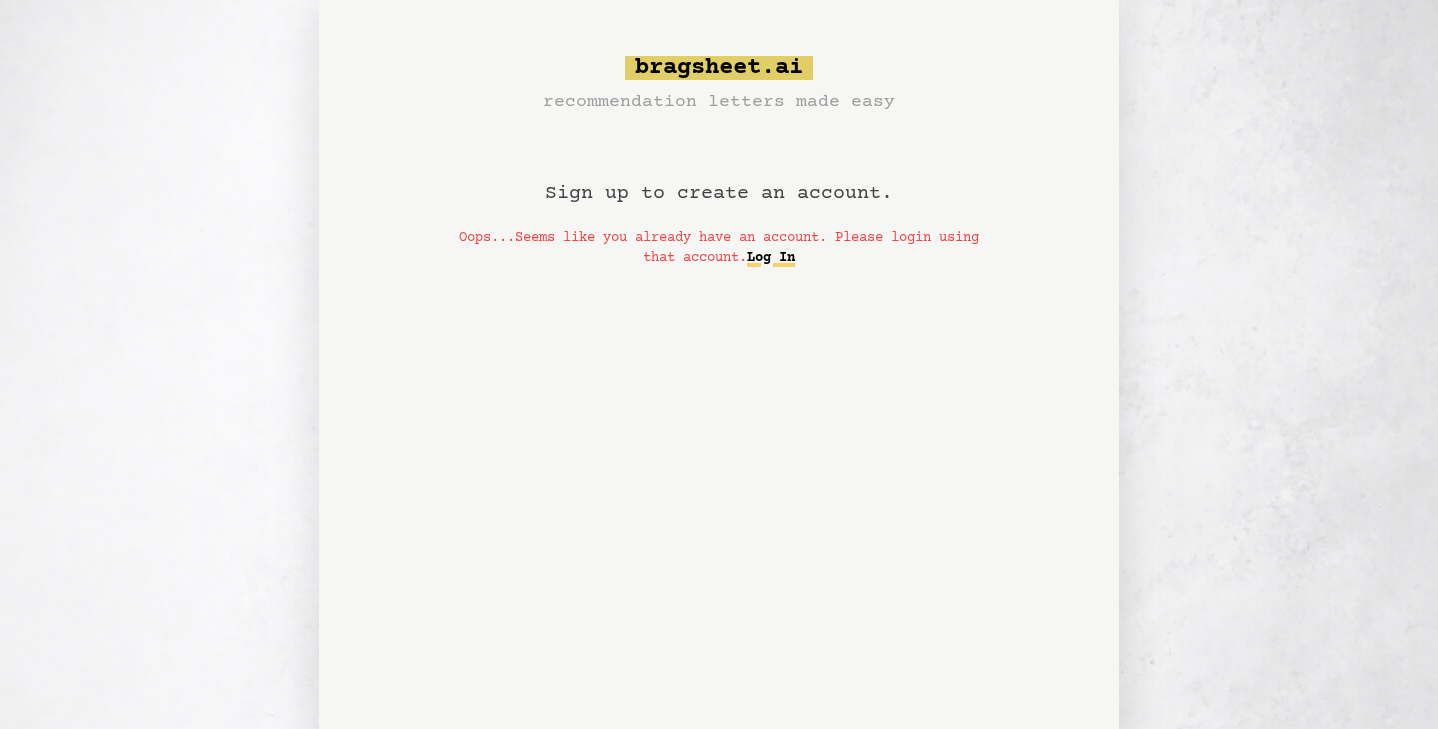 click on "Log In" at bounding box center (771, 258) 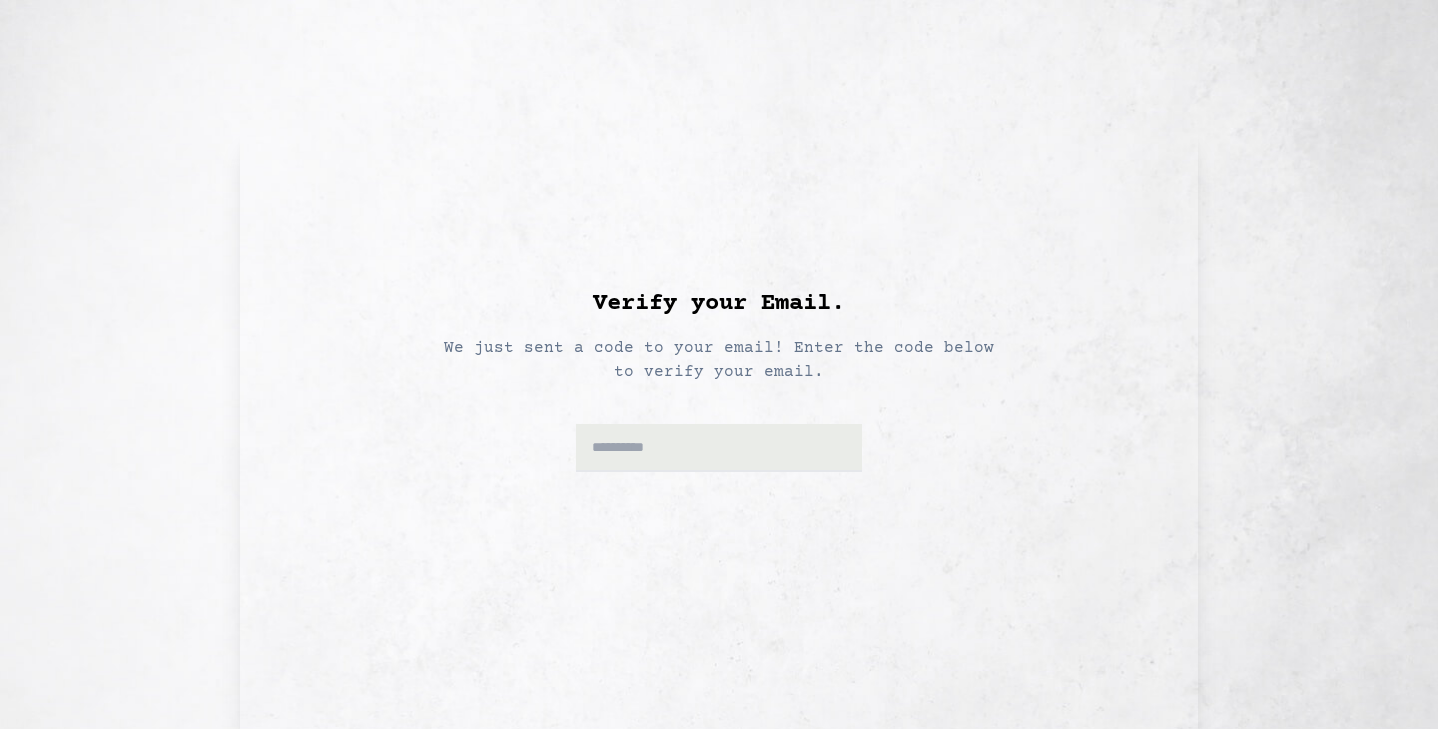scroll, scrollTop: 0, scrollLeft: 0, axis: both 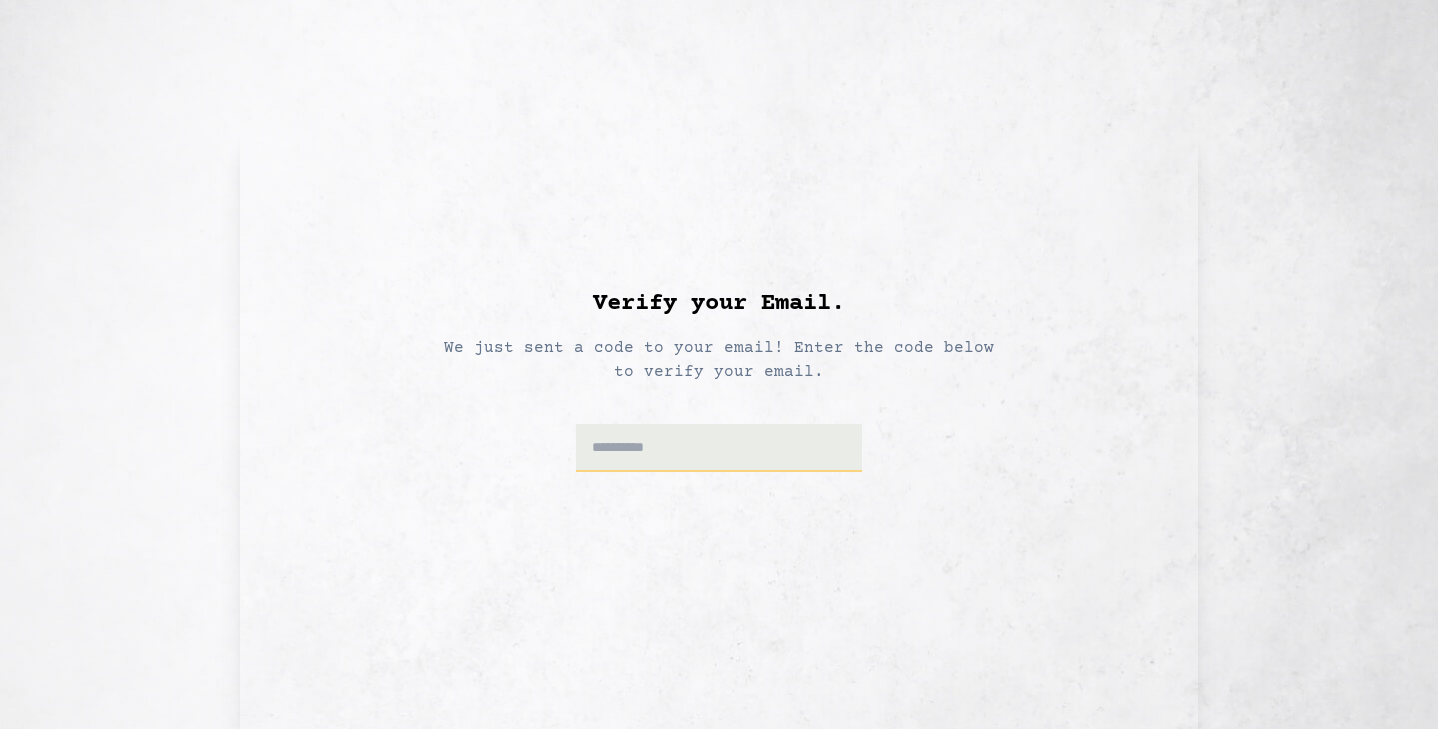click at bounding box center [719, 448] 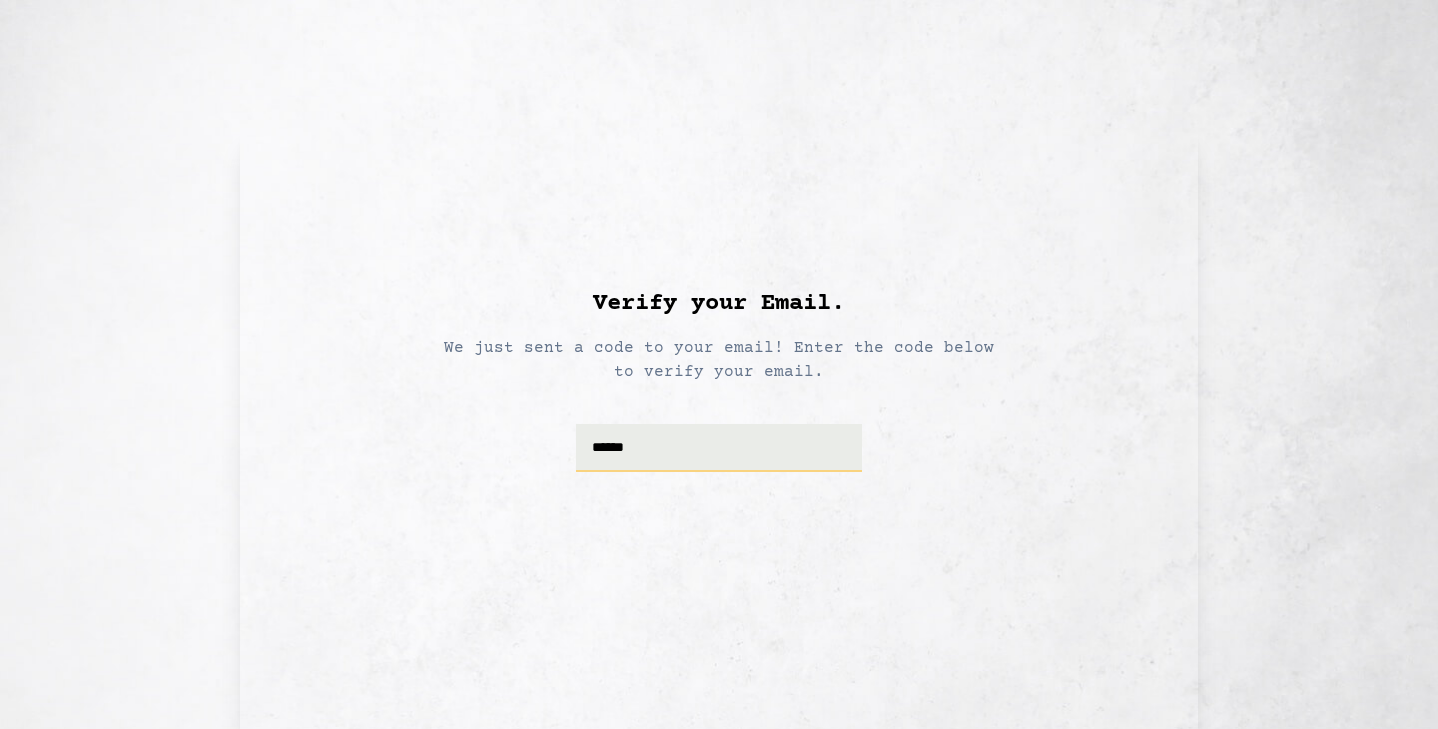 type on "******" 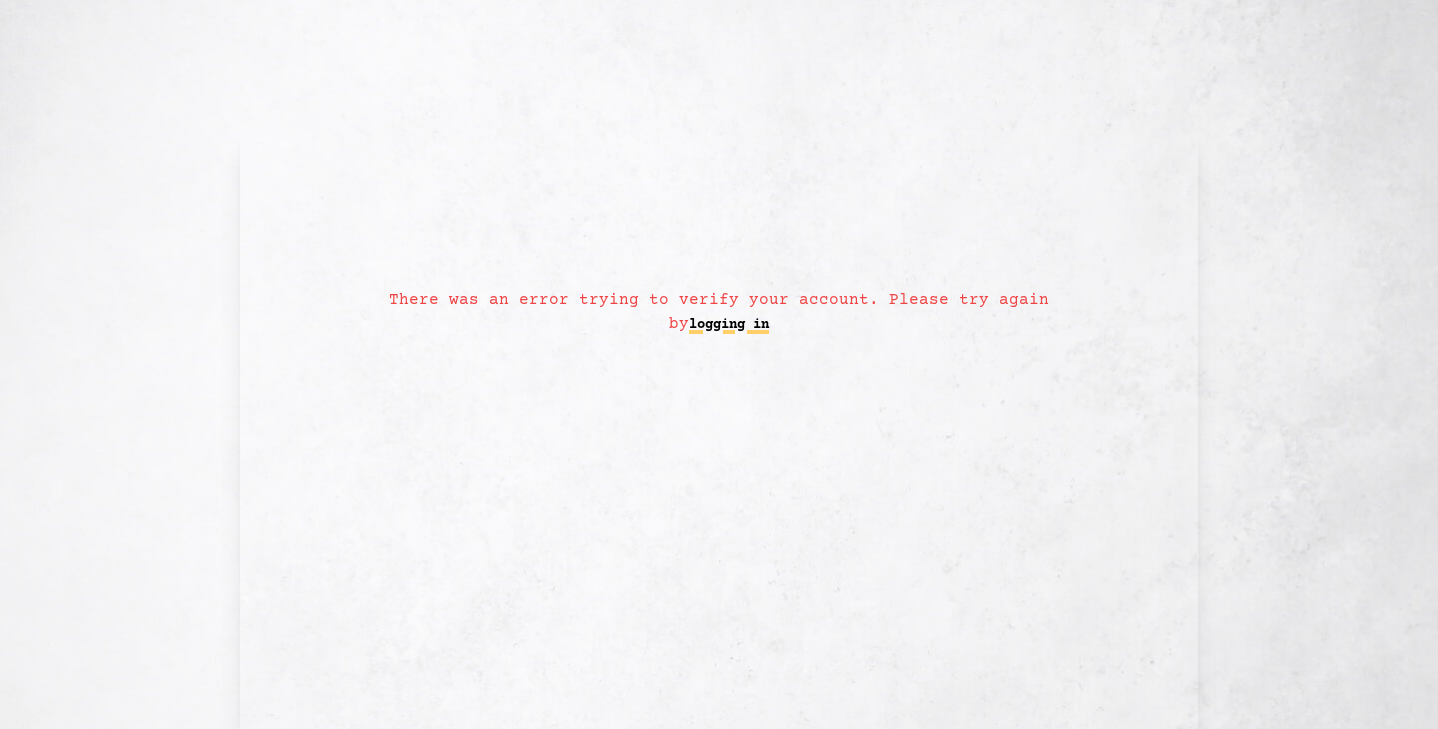 click on "logging in" at bounding box center [729, 325] 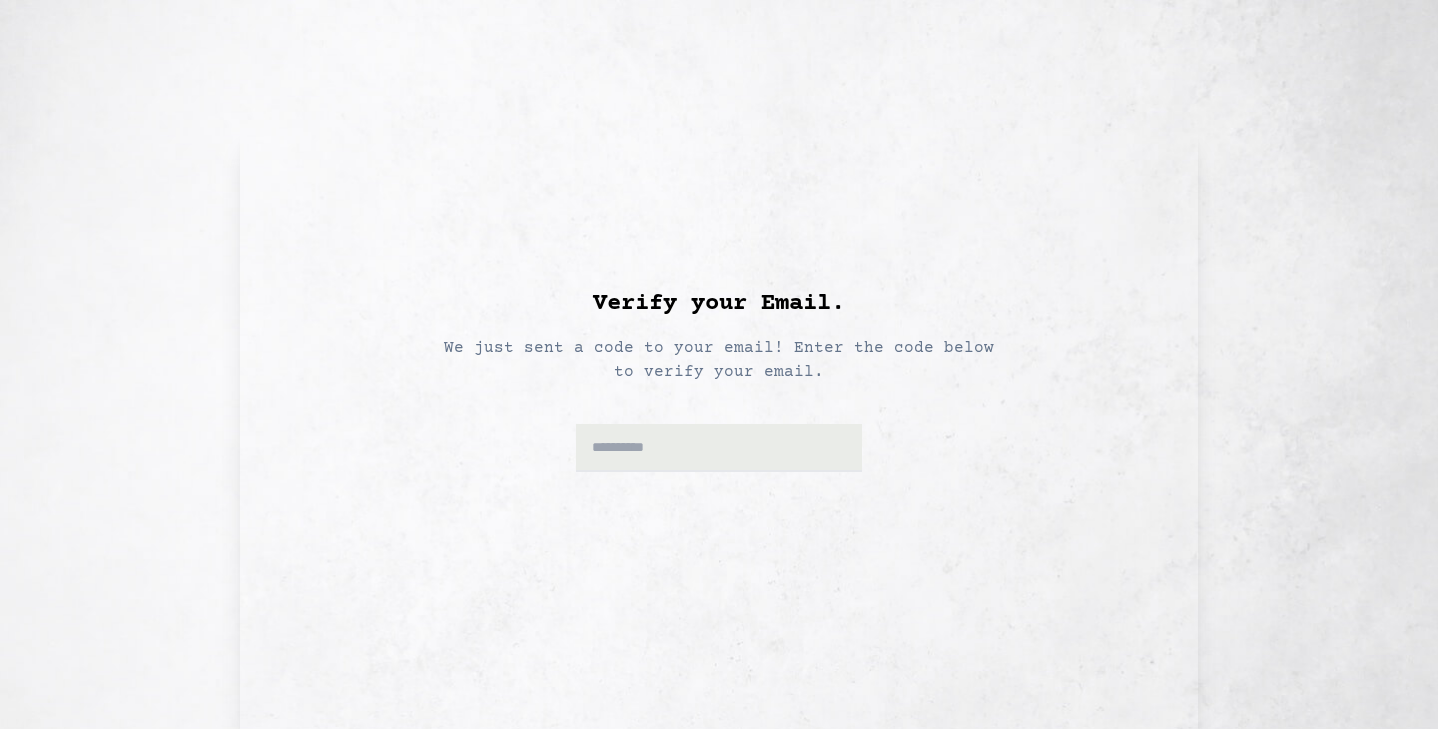scroll, scrollTop: 0, scrollLeft: 0, axis: both 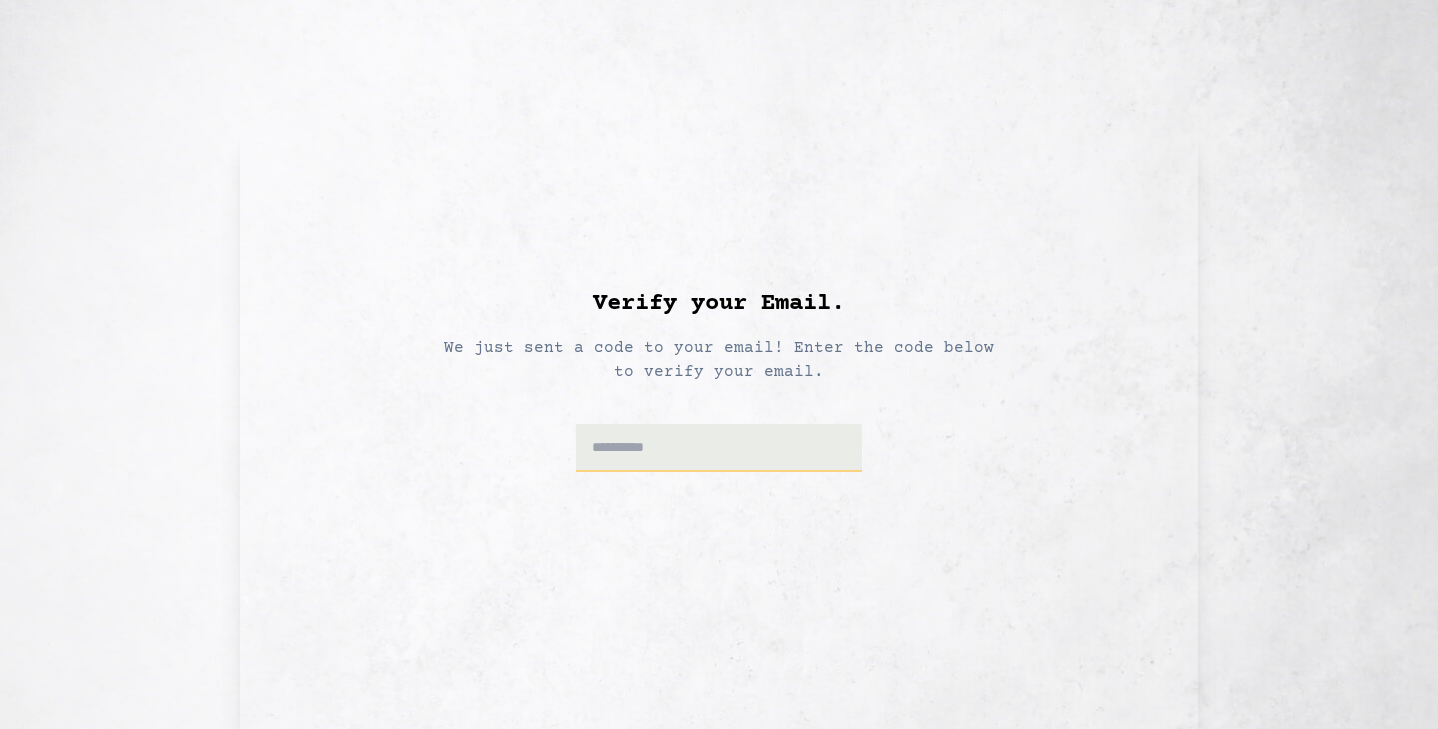 click at bounding box center (719, 448) 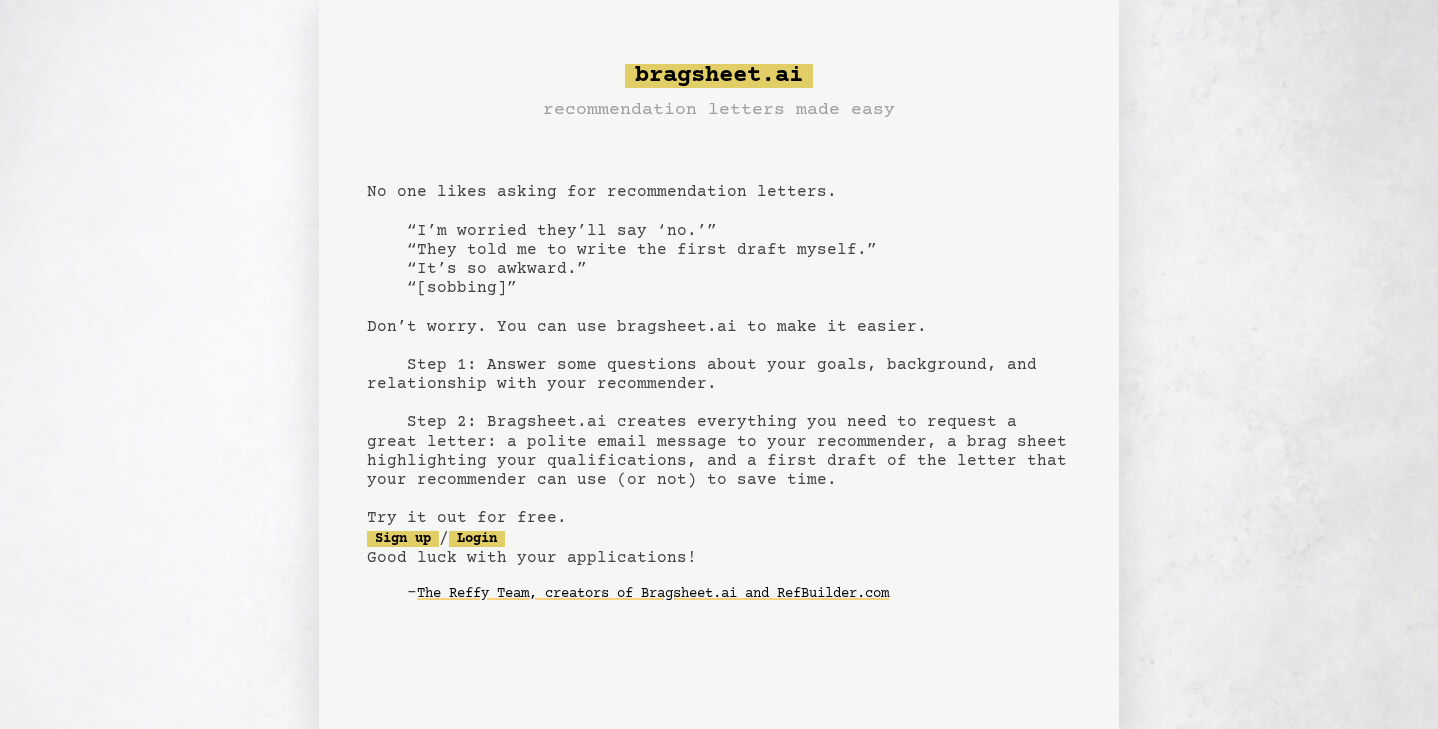 scroll, scrollTop: 0, scrollLeft: 0, axis: both 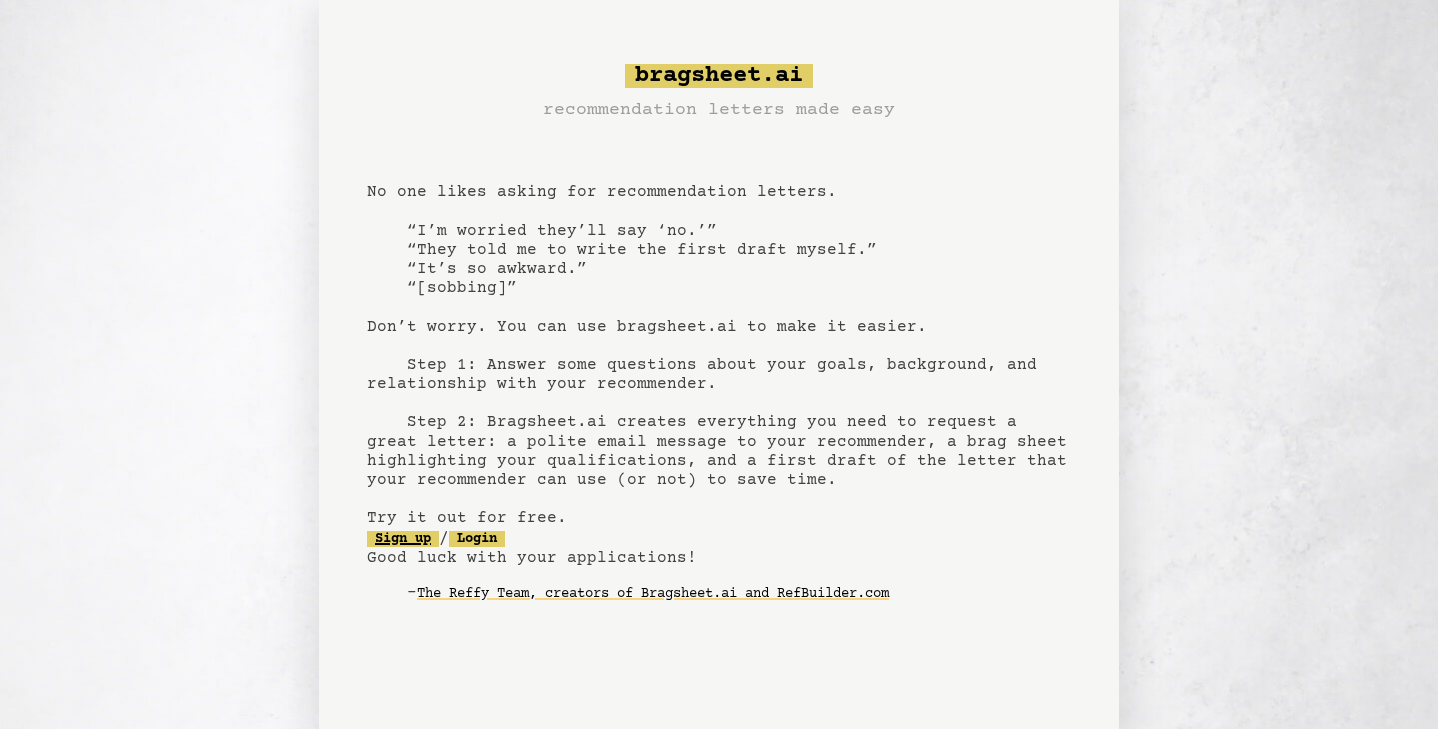click on "Sign up" at bounding box center [403, 539] 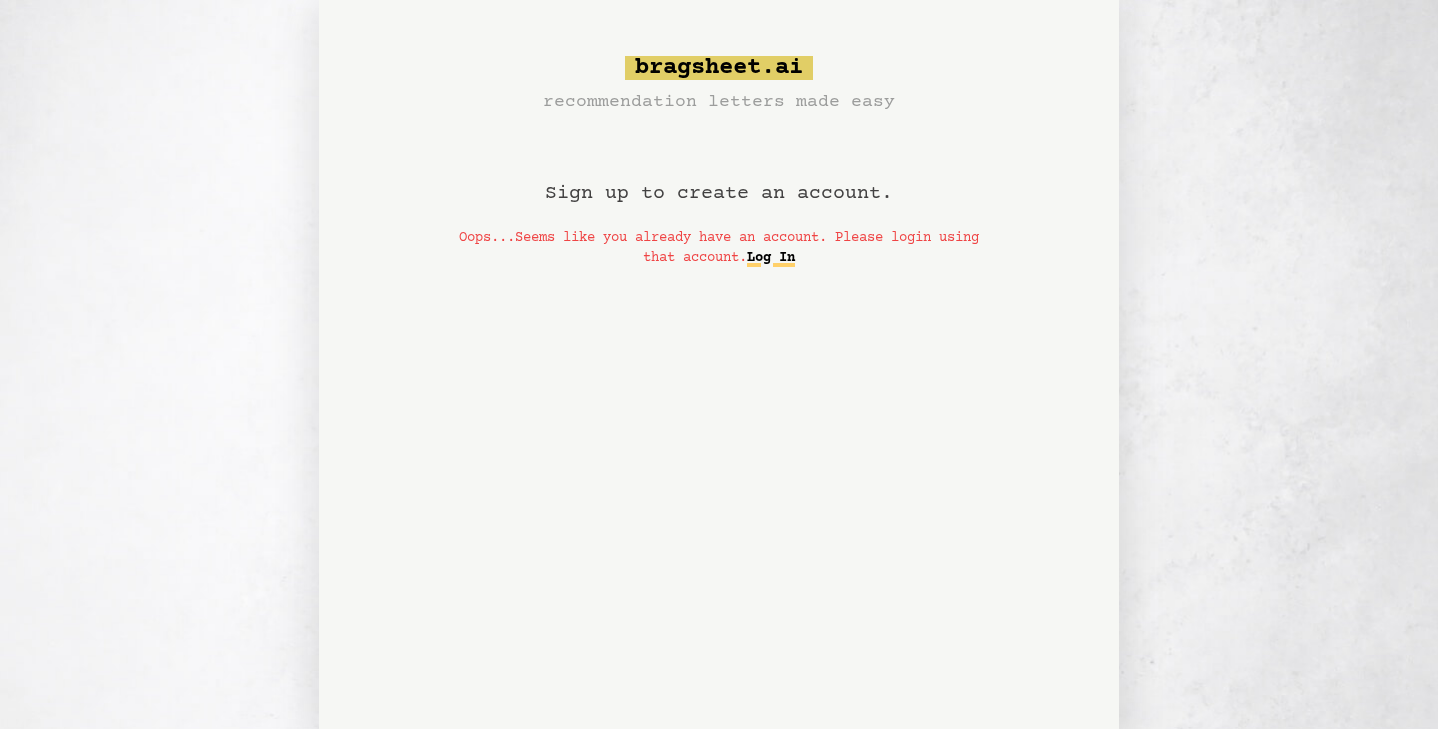 click on "Log In" at bounding box center [771, 258] 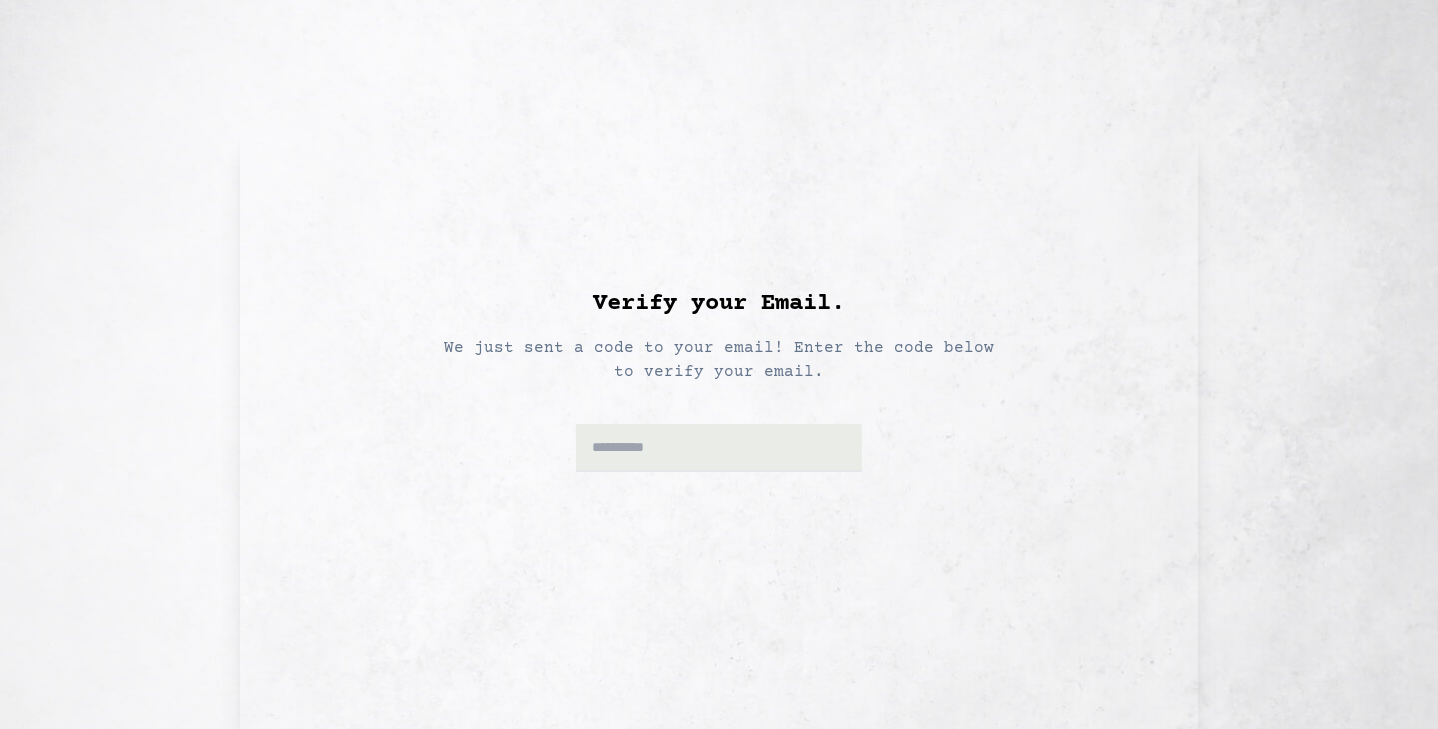 scroll, scrollTop: 0, scrollLeft: 0, axis: both 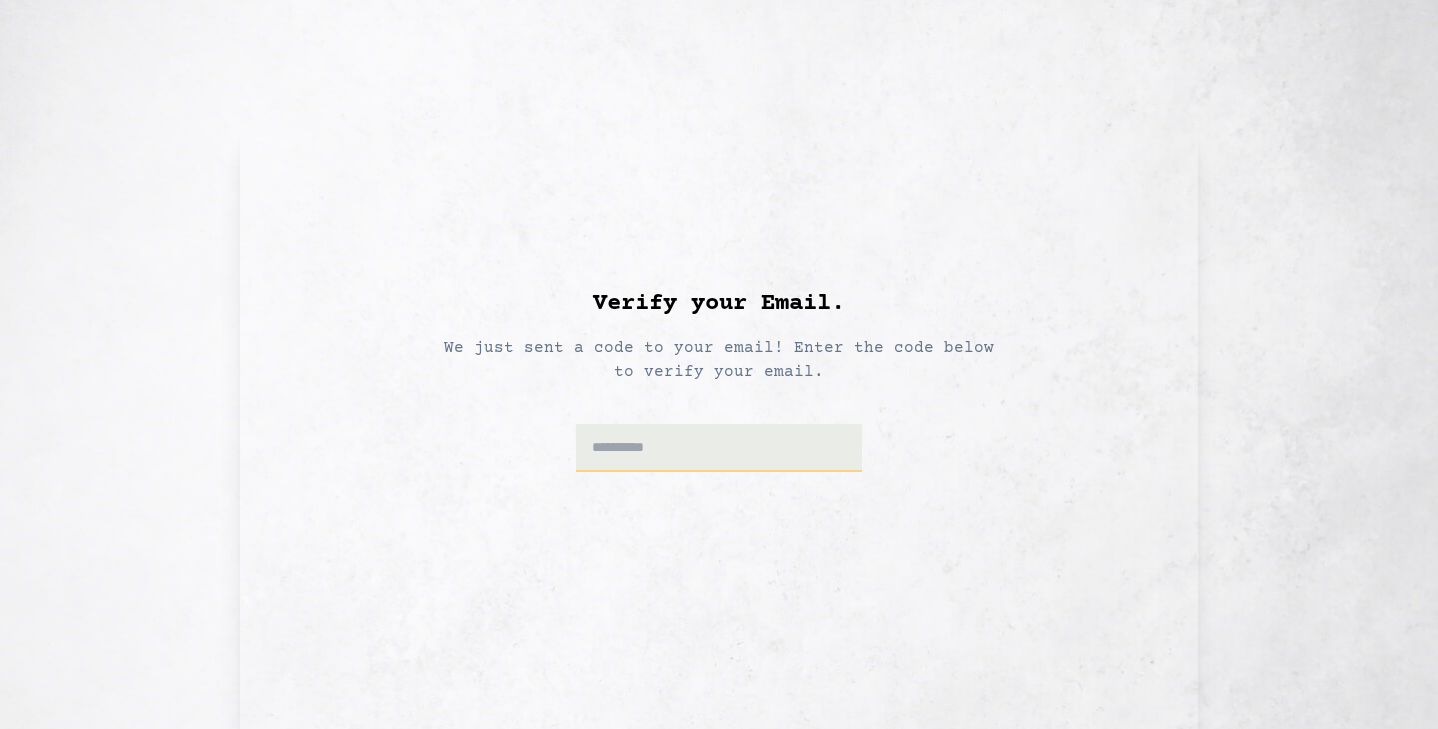 click at bounding box center [719, 448] 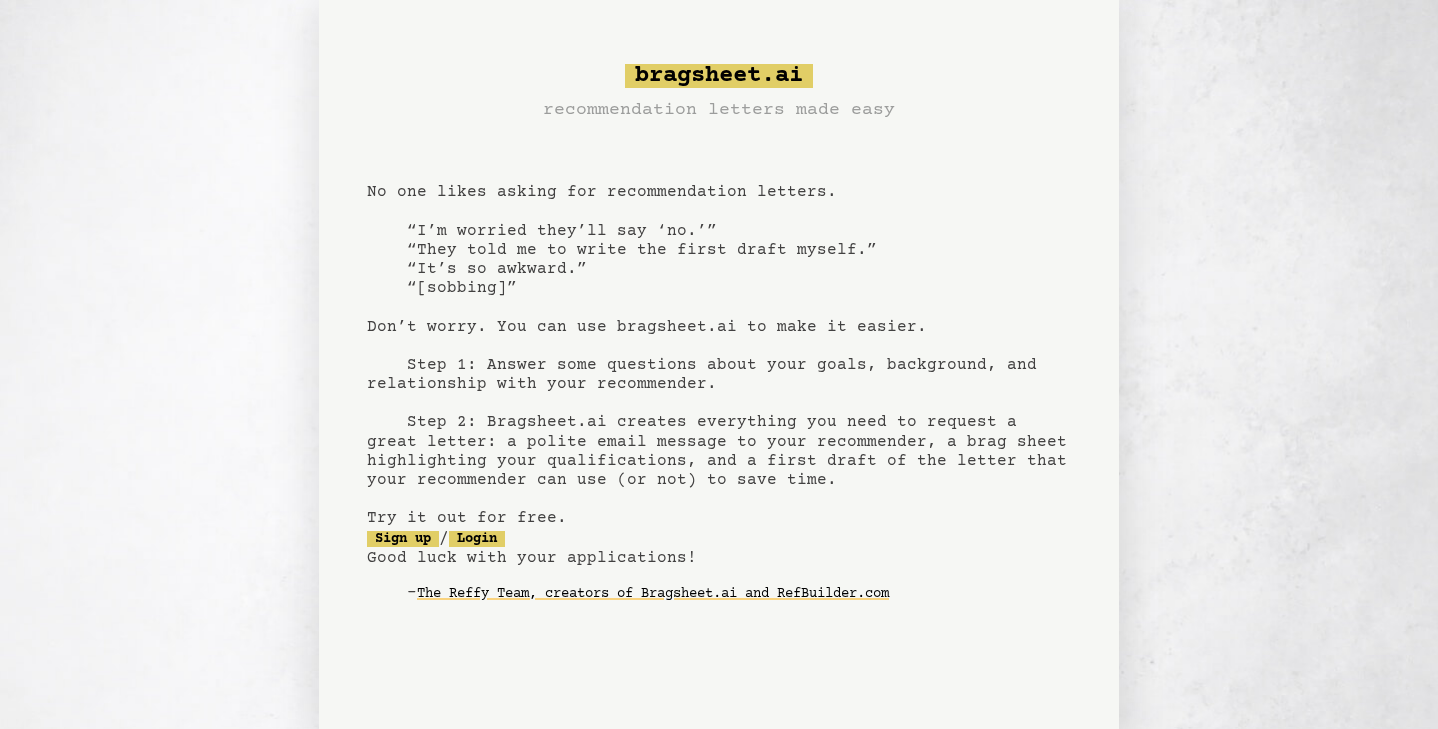scroll, scrollTop: 0, scrollLeft: 0, axis: both 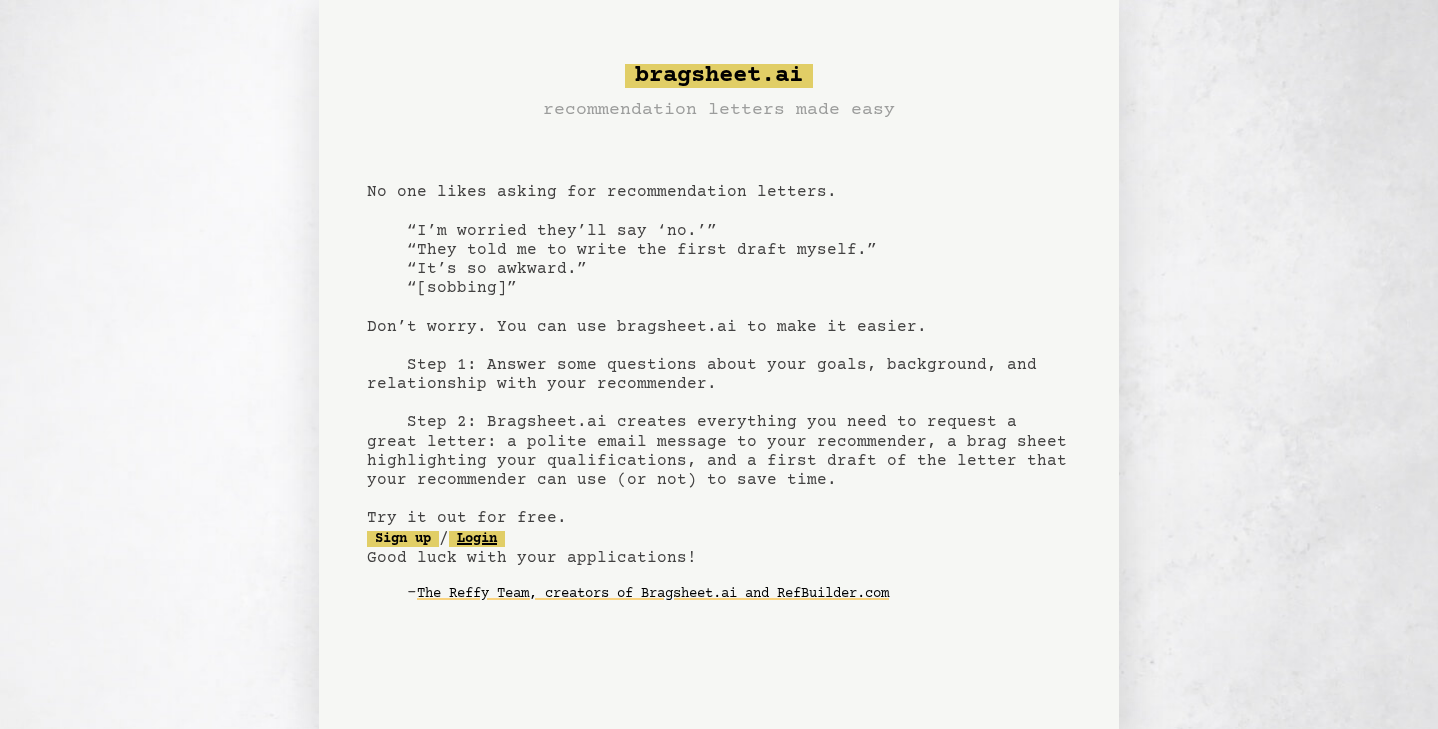 click on "Login" 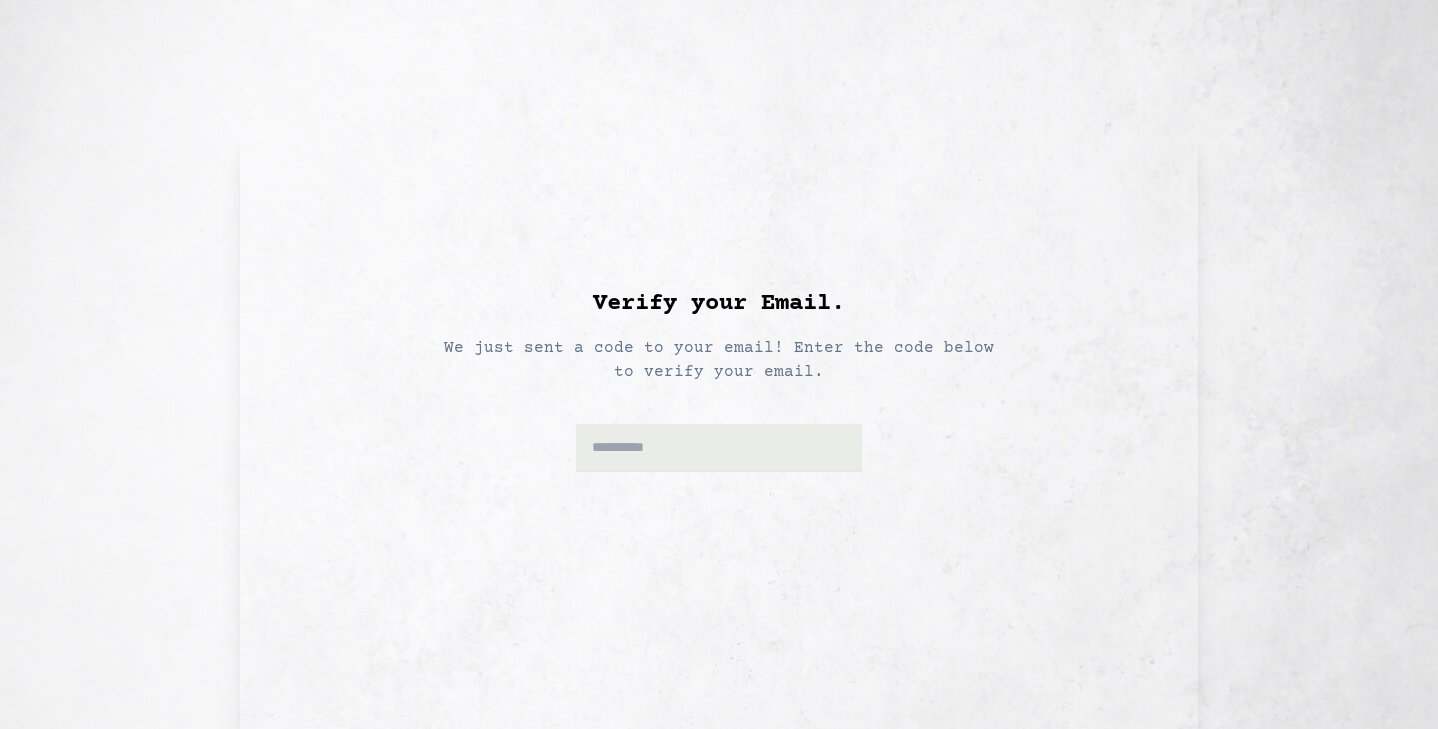 scroll, scrollTop: 0, scrollLeft: 0, axis: both 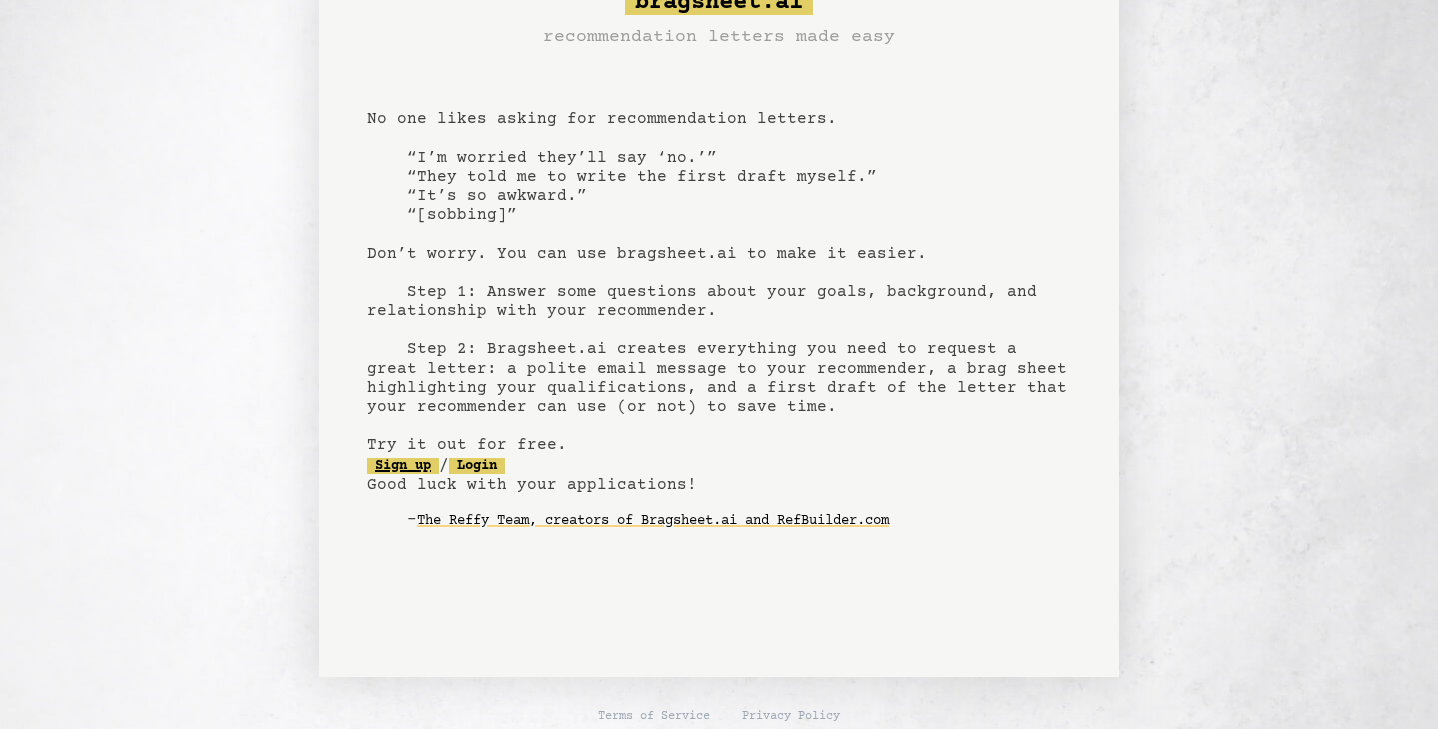 click on "Sign up" at bounding box center [403, 466] 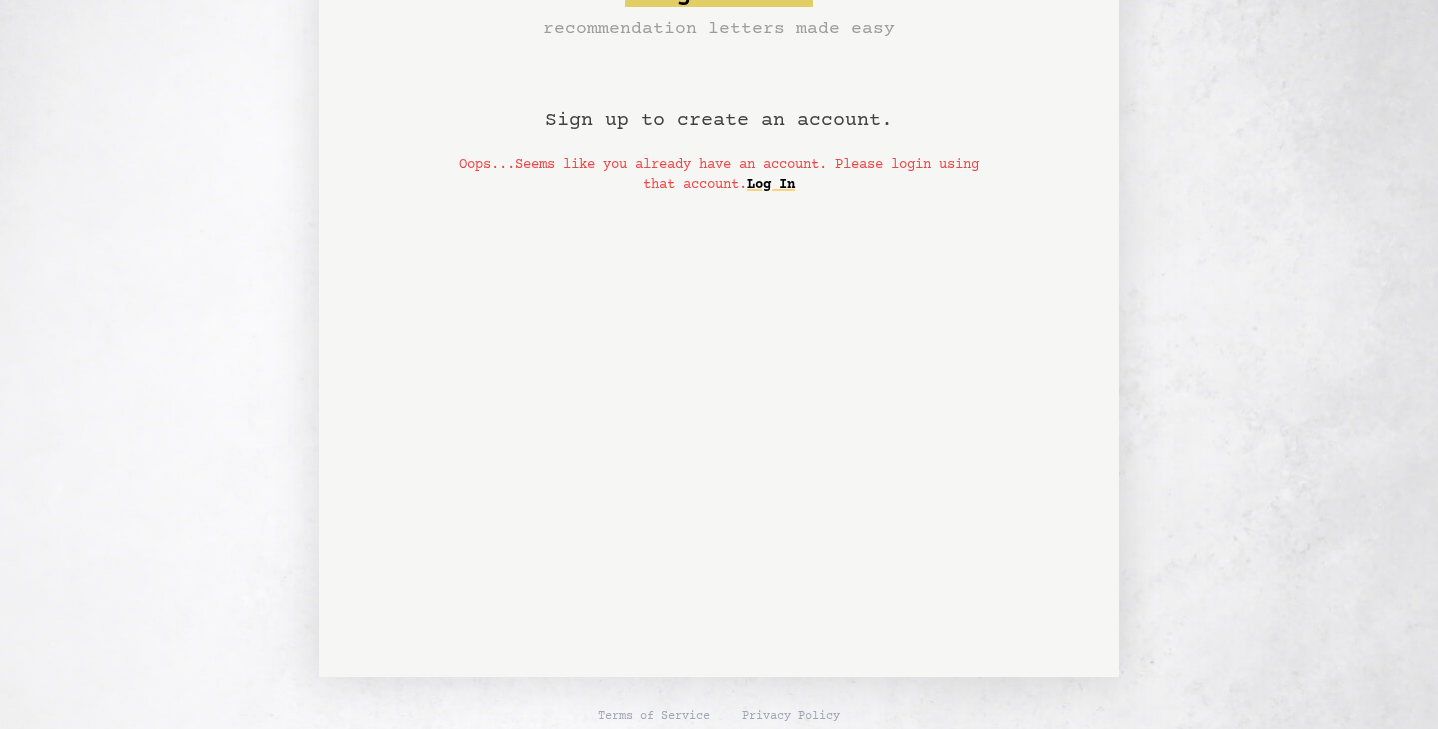 scroll, scrollTop: 0, scrollLeft: 0, axis: both 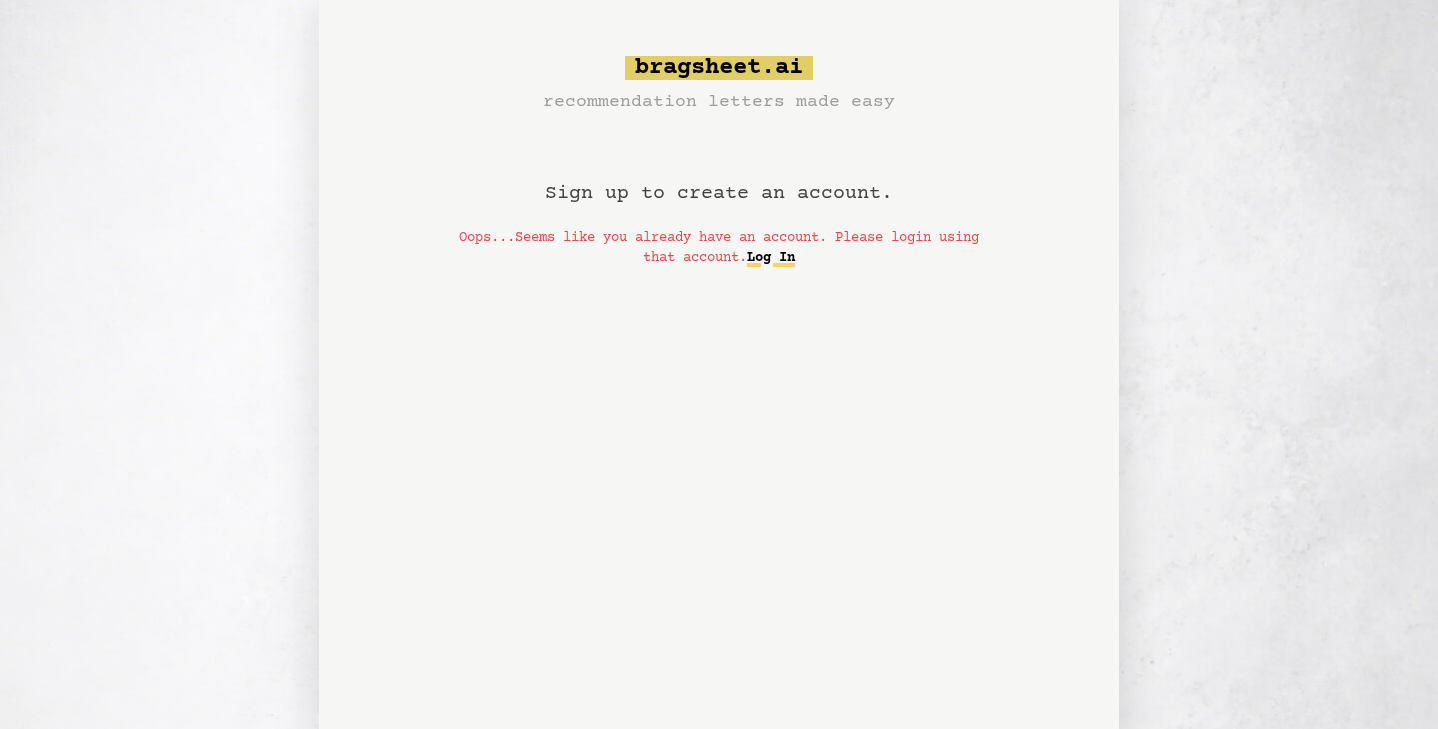 click on "Log In" at bounding box center [771, 258] 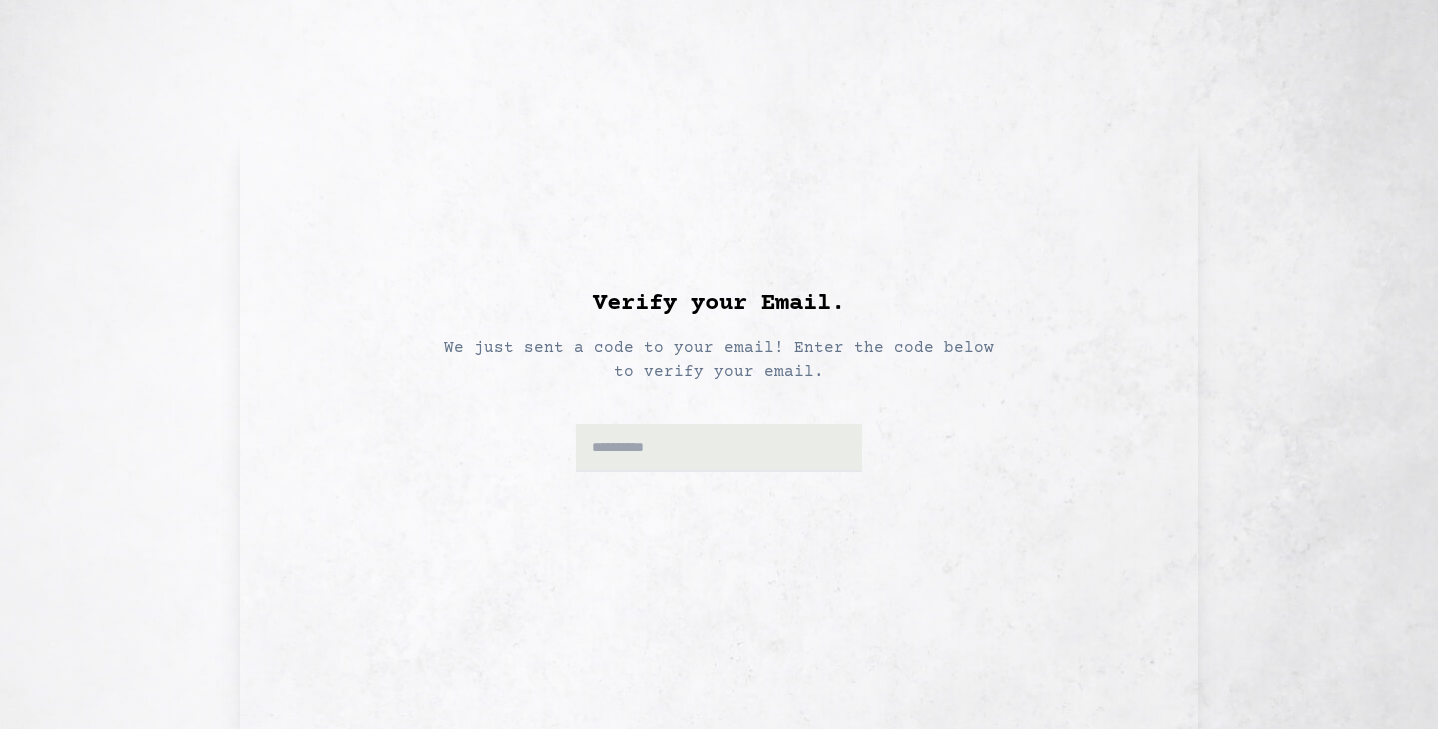 scroll, scrollTop: 0, scrollLeft: 0, axis: both 